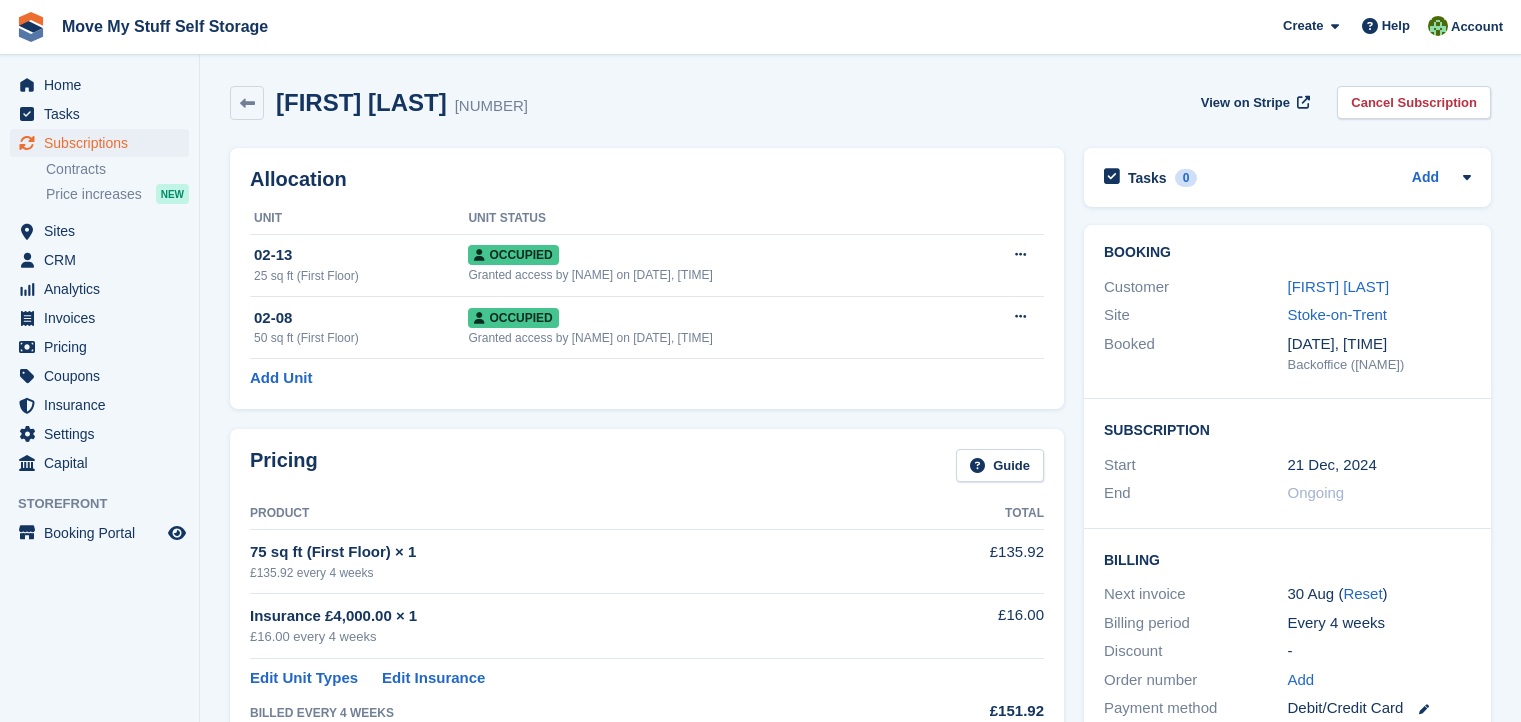 scroll, scrollTop: 0, scrollLeft: 0, axis: both 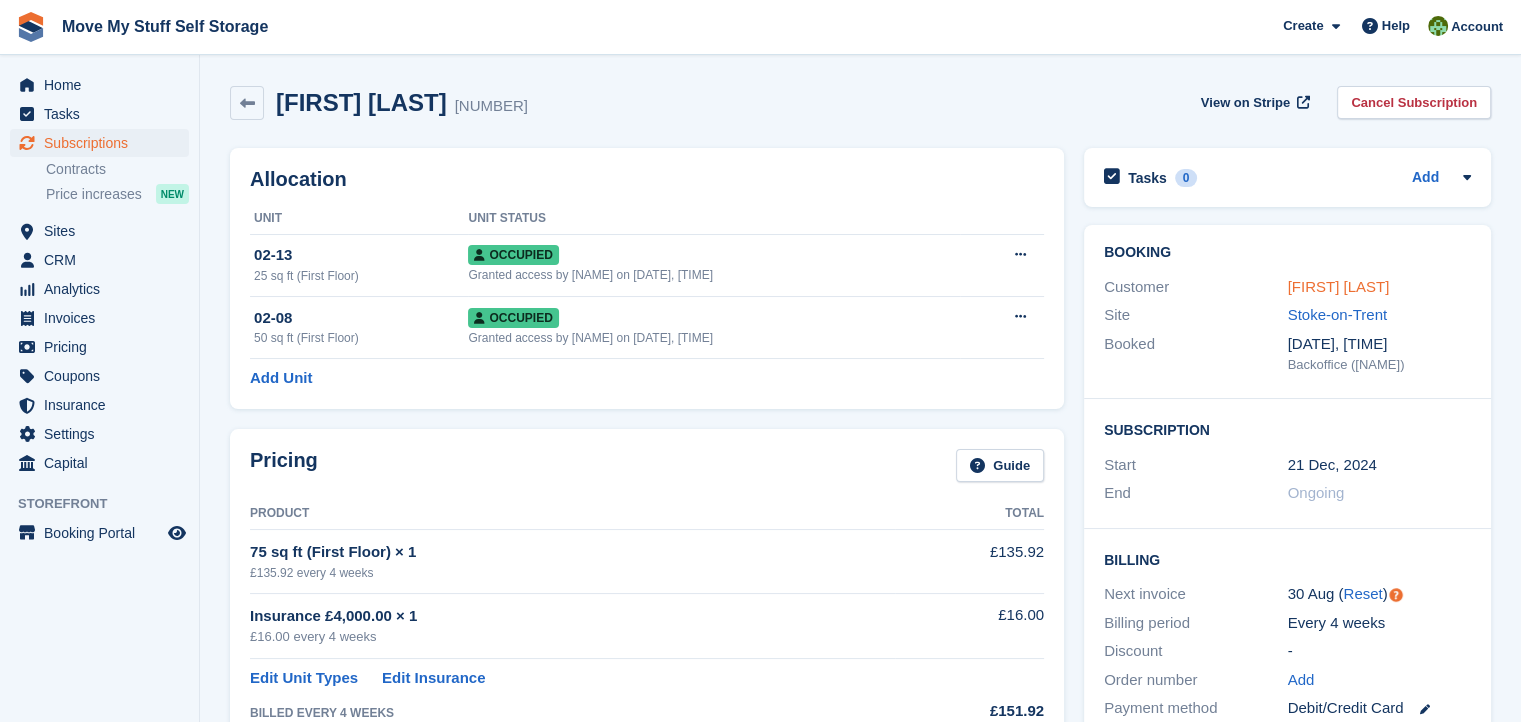 click on "Antonia Cook" at bounding box center [1339, 286] 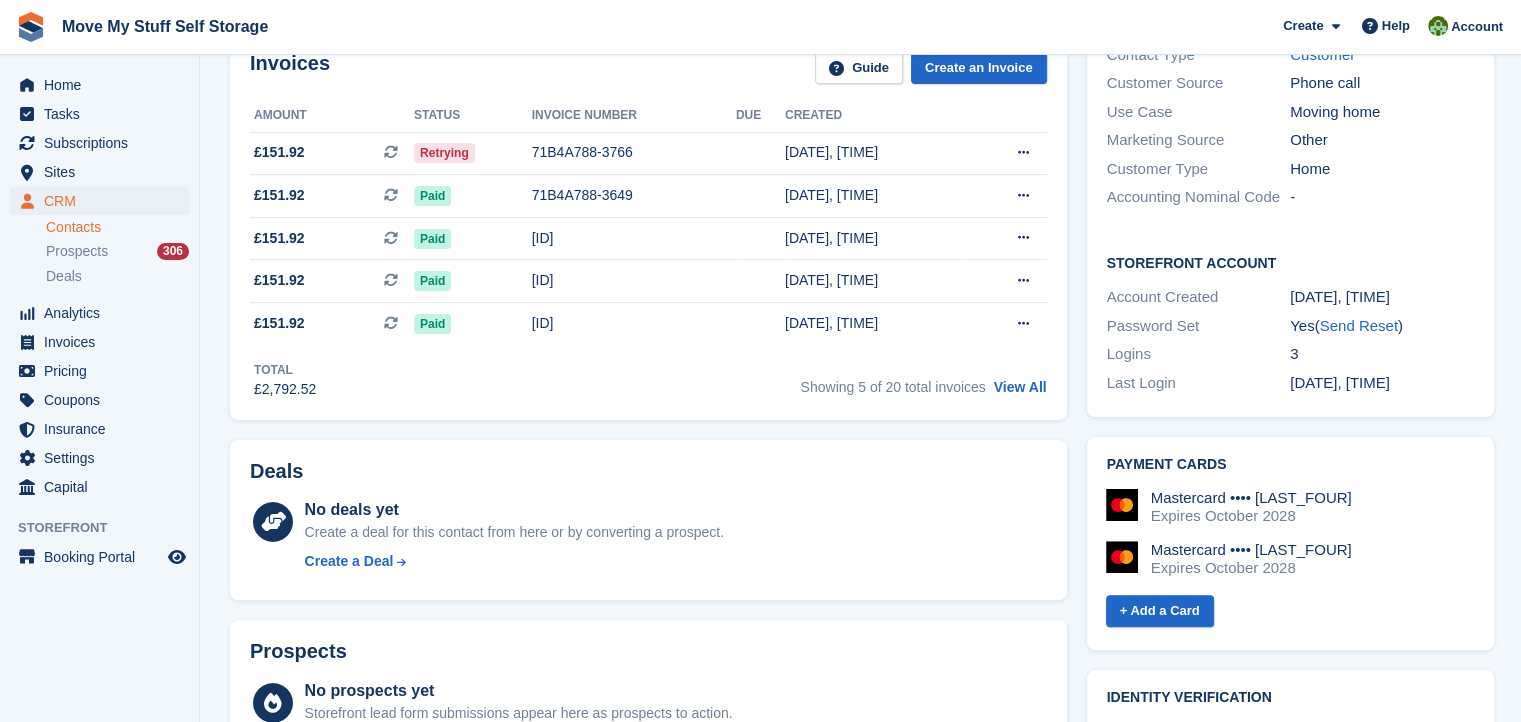 scroll, scrollTop: 0, scrollLeft: 0, axis: both 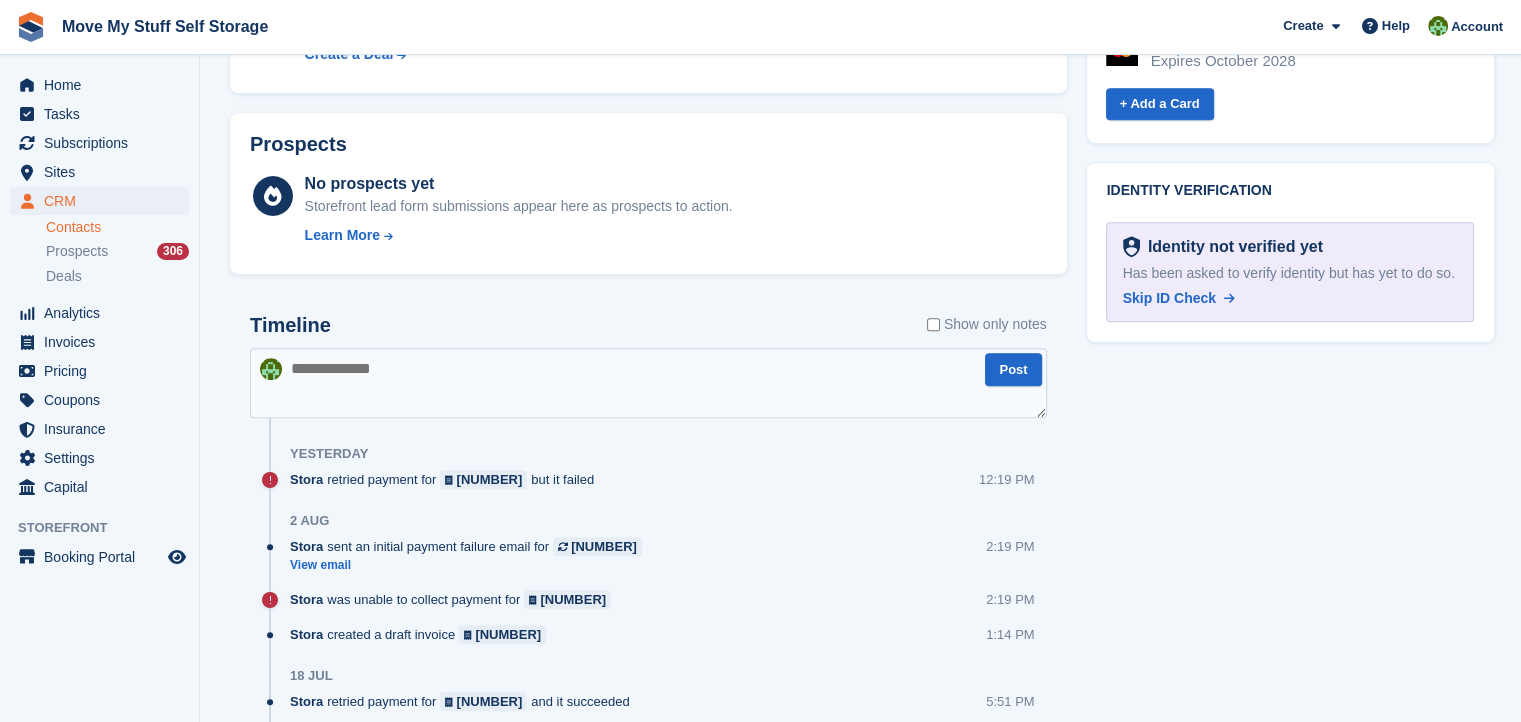click at bounding box center (648, 383) 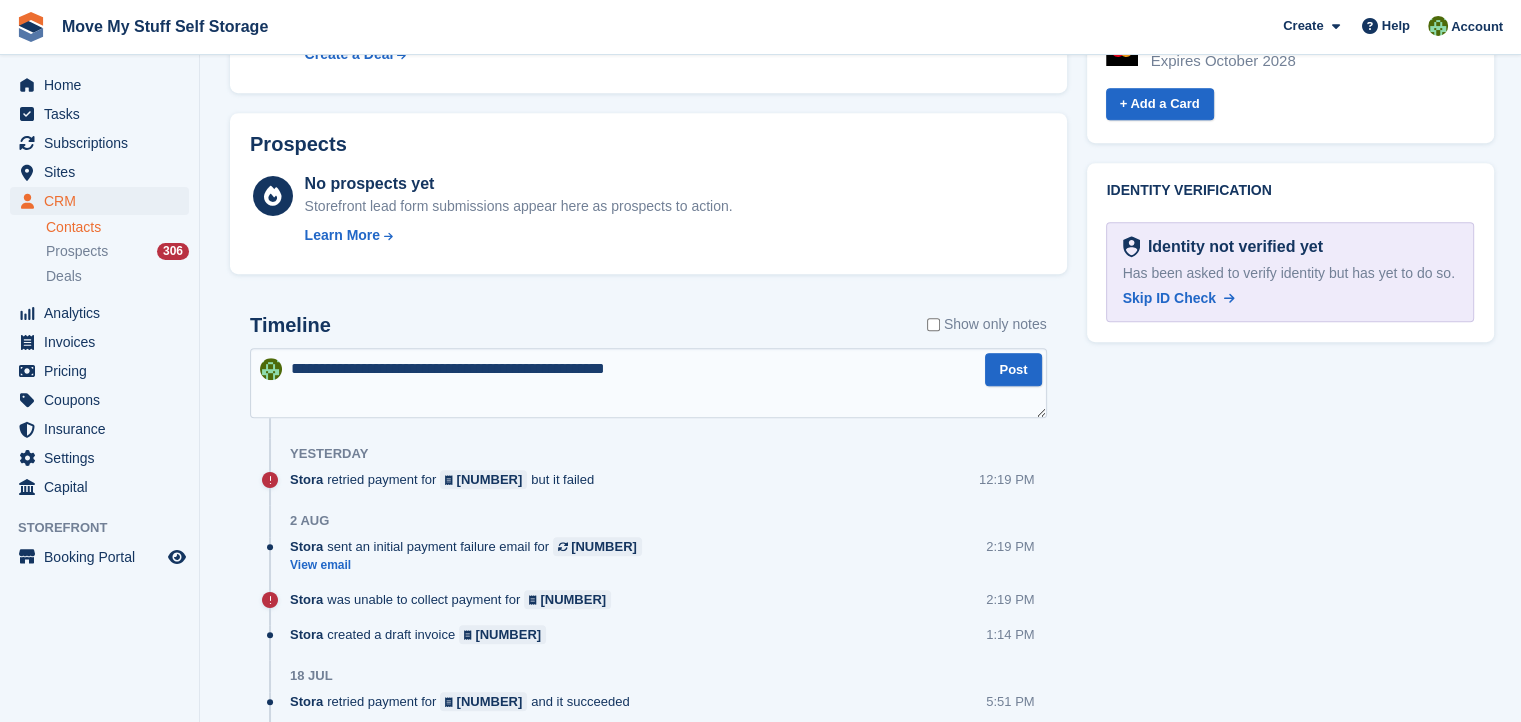 click on "**********" at bounding box center (648, 383) 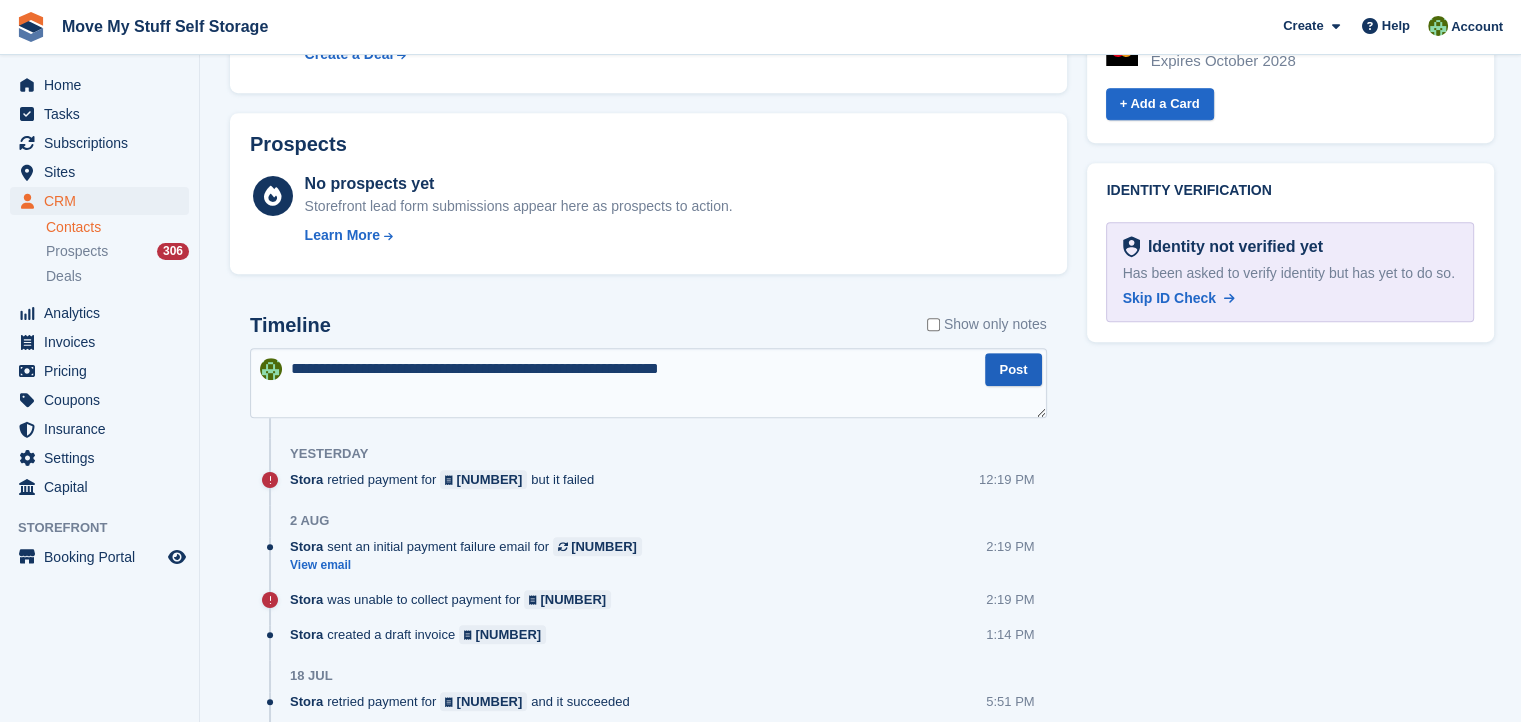 type on "**********" 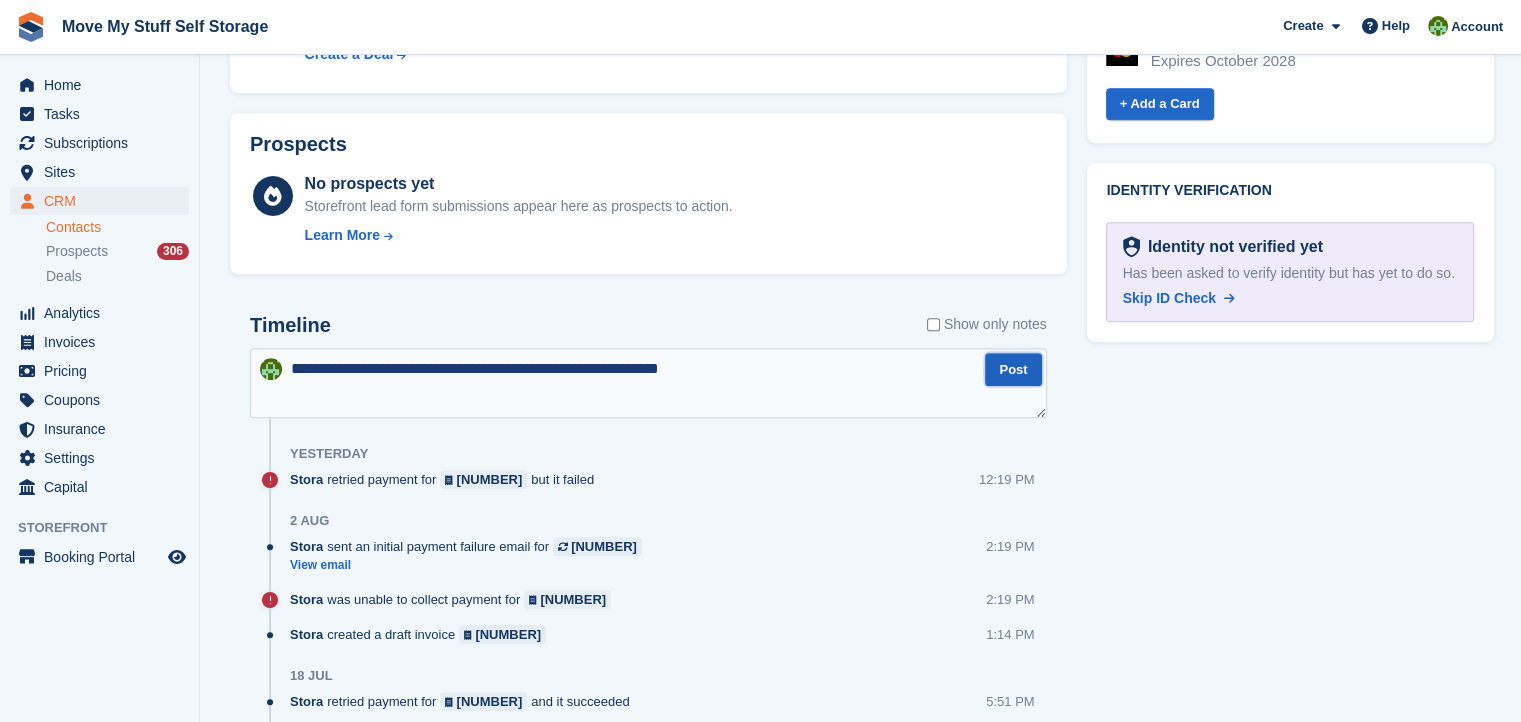 click on "Post" at bounding box center [1013, 369] 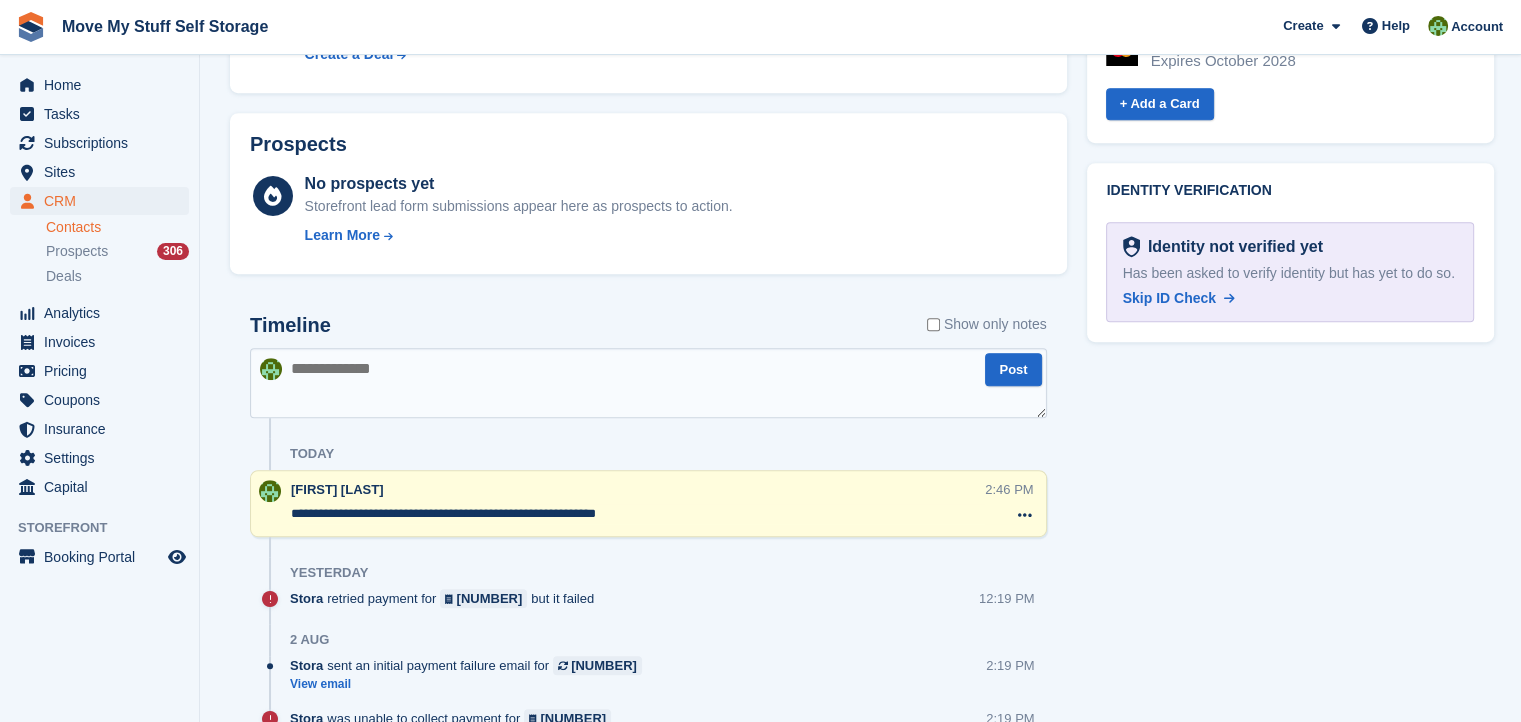 click on "Contacts" at bounding box center (117, 227) 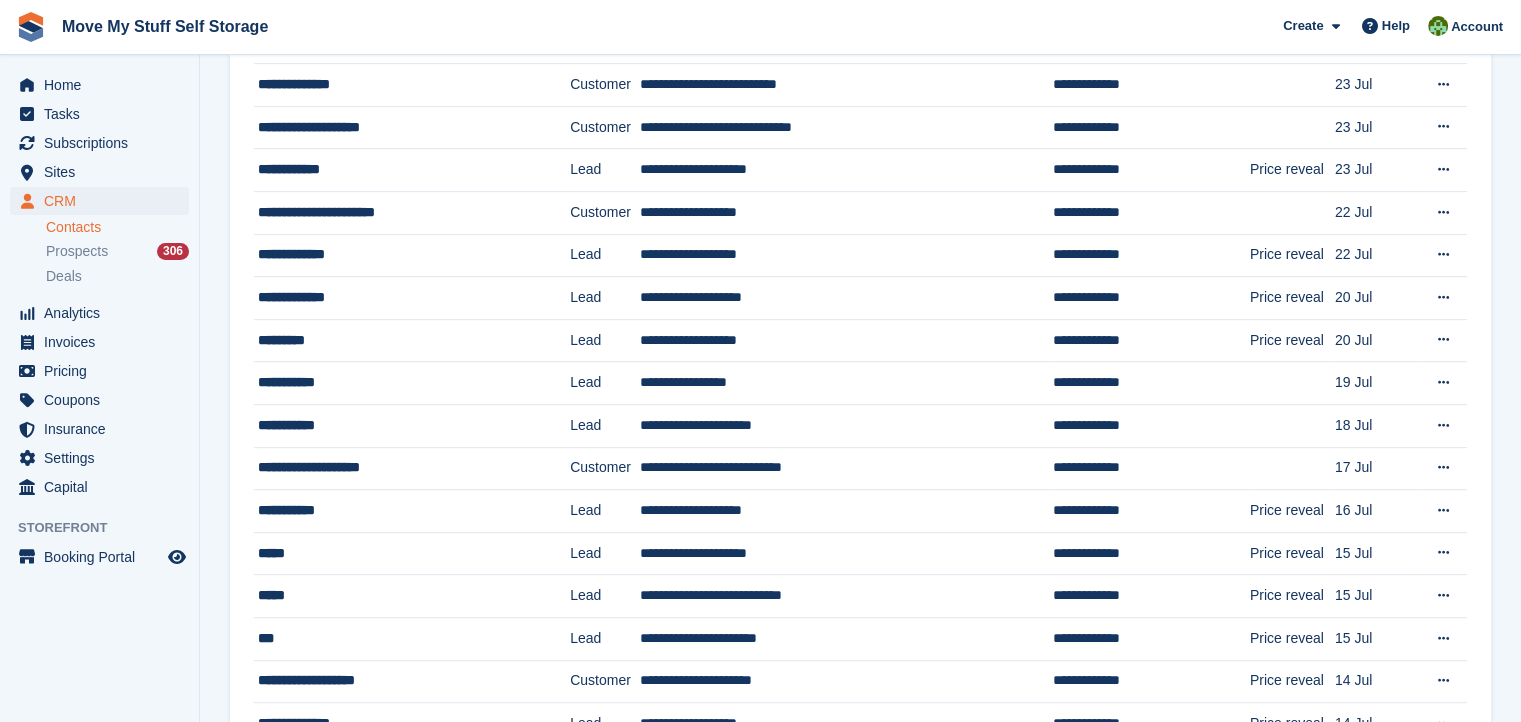 scroll, scrollTop: 0, scrollLeft: 0, axis: both 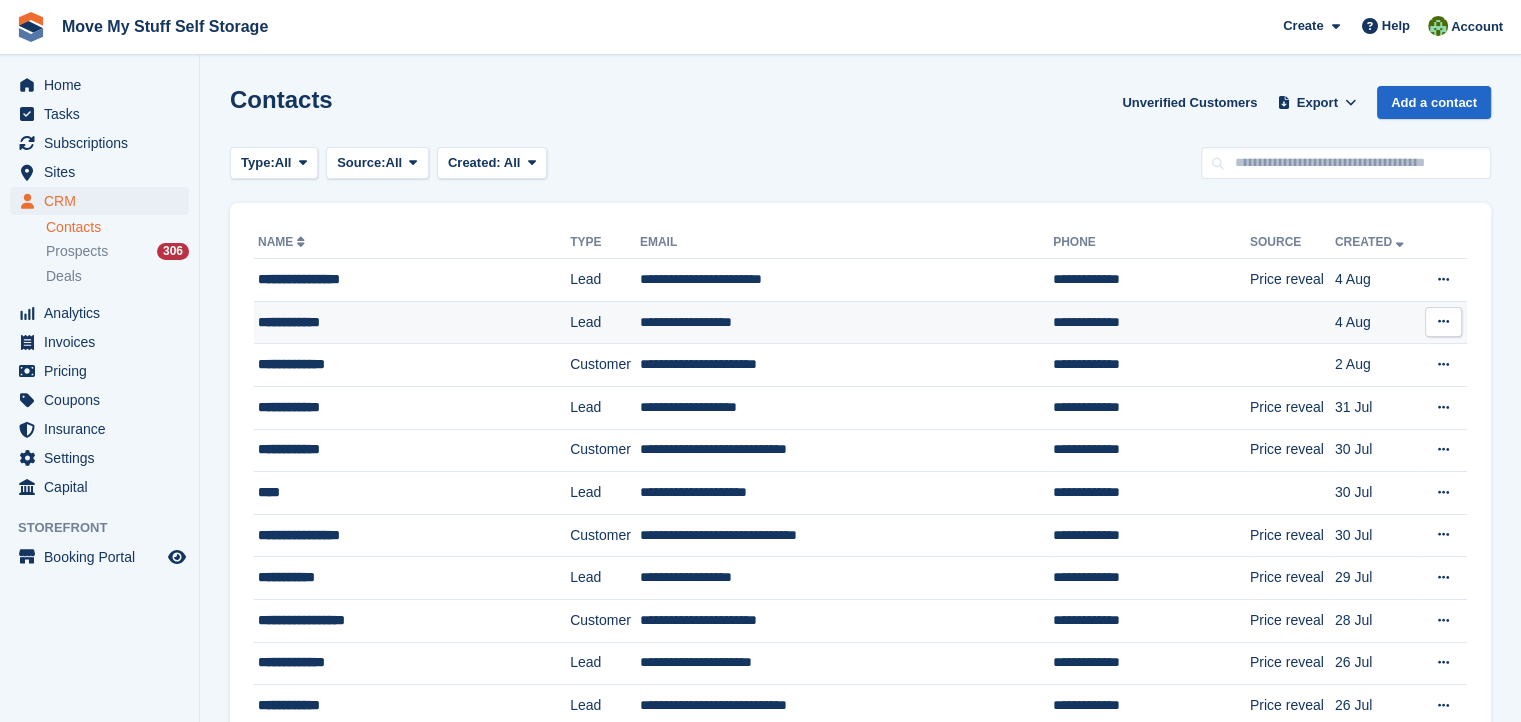 click on "**********" at bounding box center (393, 322) 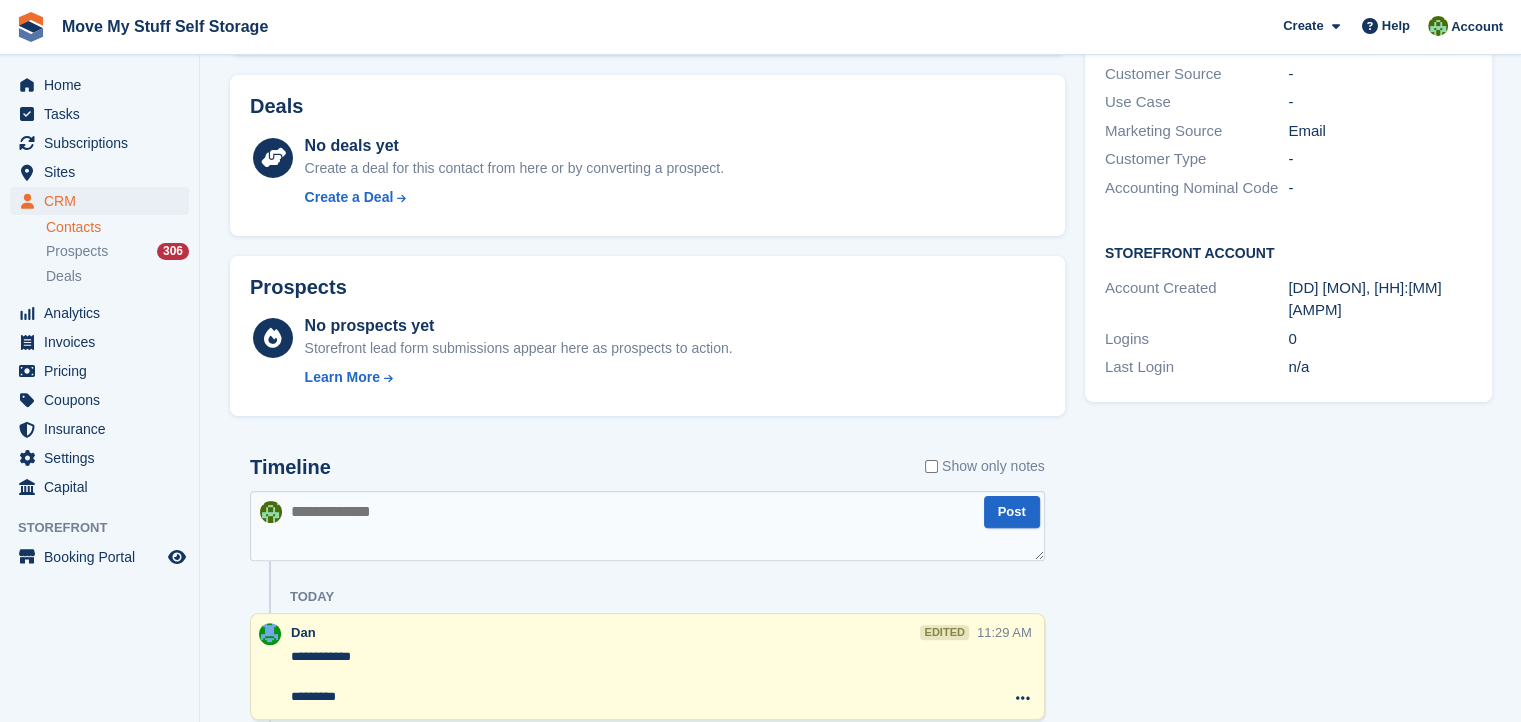 scroll, scrollTop: 568, scrollLeft: 0, axis: vertical 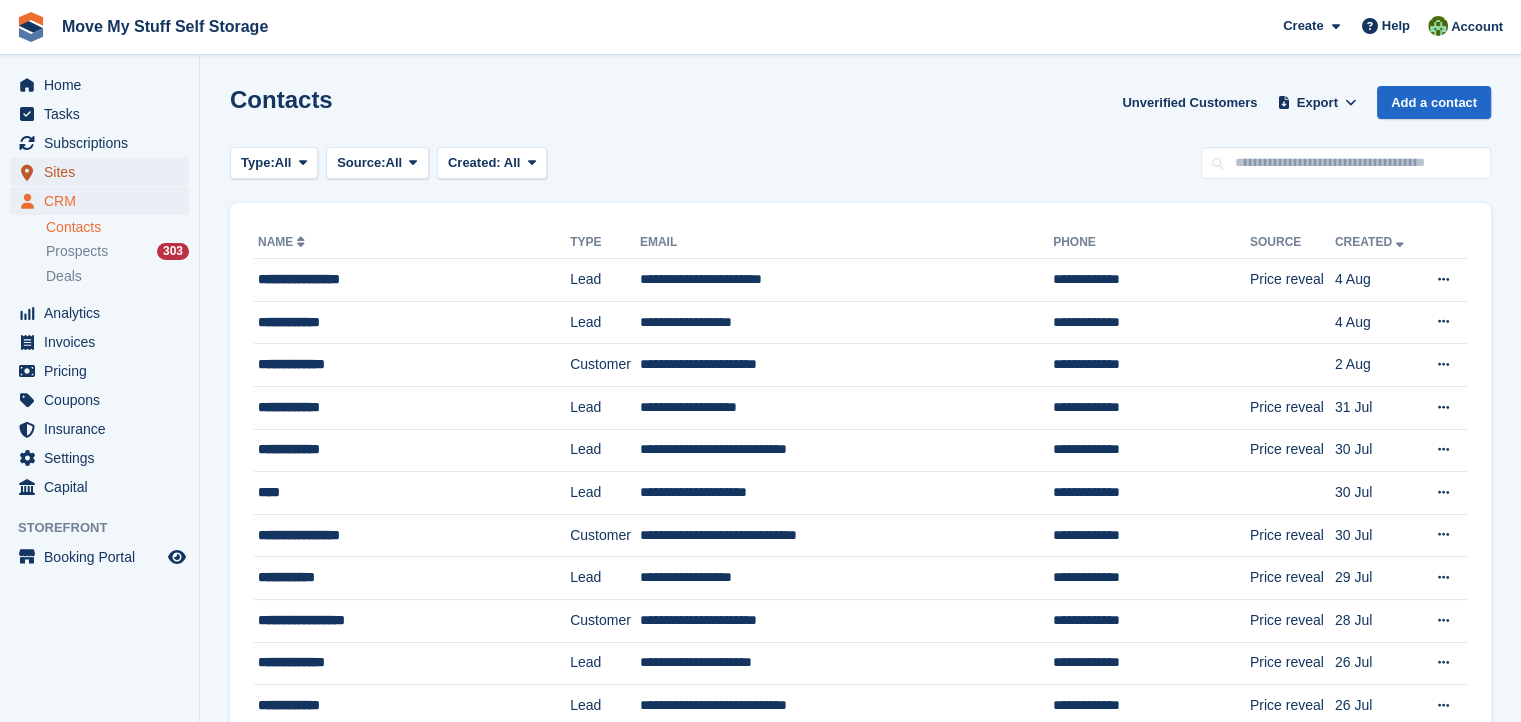 click on "Sites" at bounding box center [104, 172] 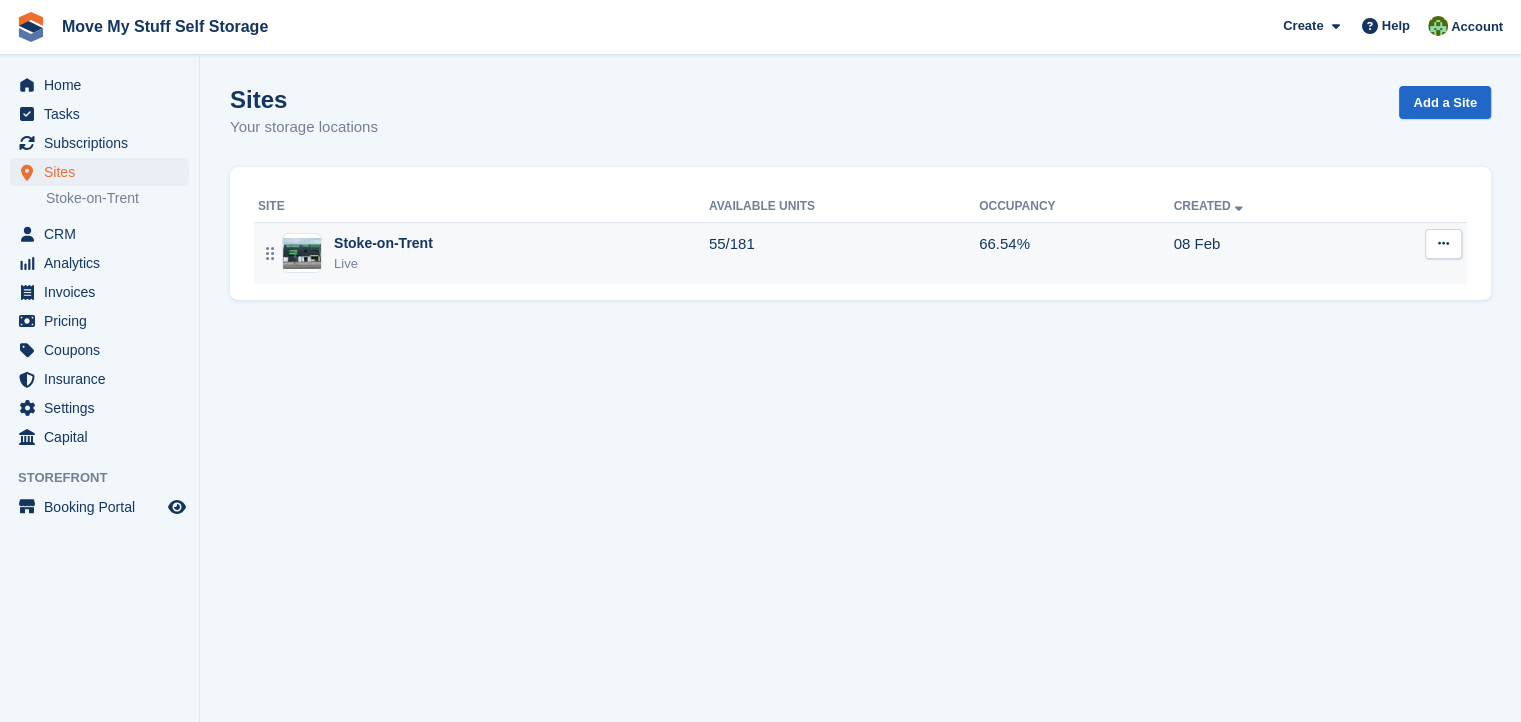 click on "Stoke-on-Trent" at bounding box center (383, 243) 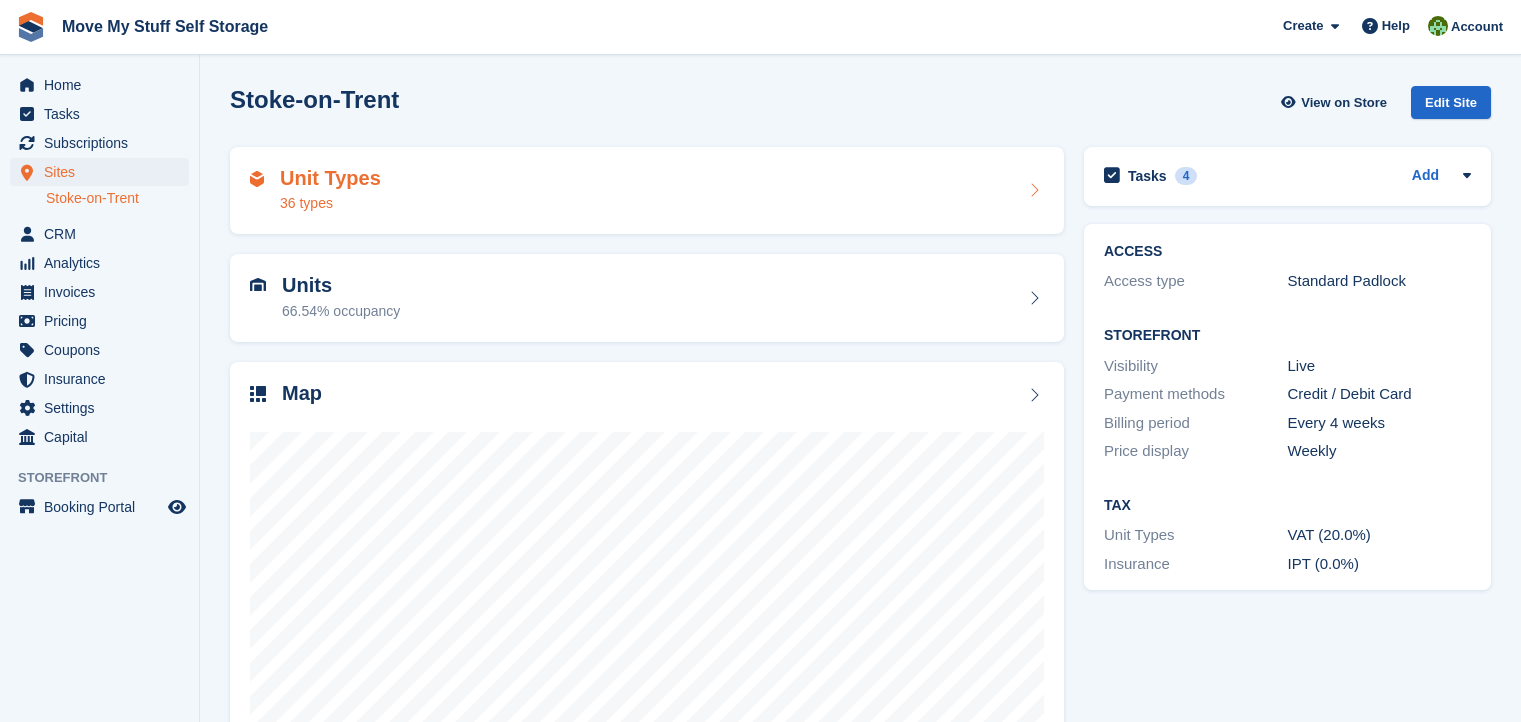 scroll, scrollTop: 0, scrollLeft: 0, axis: both 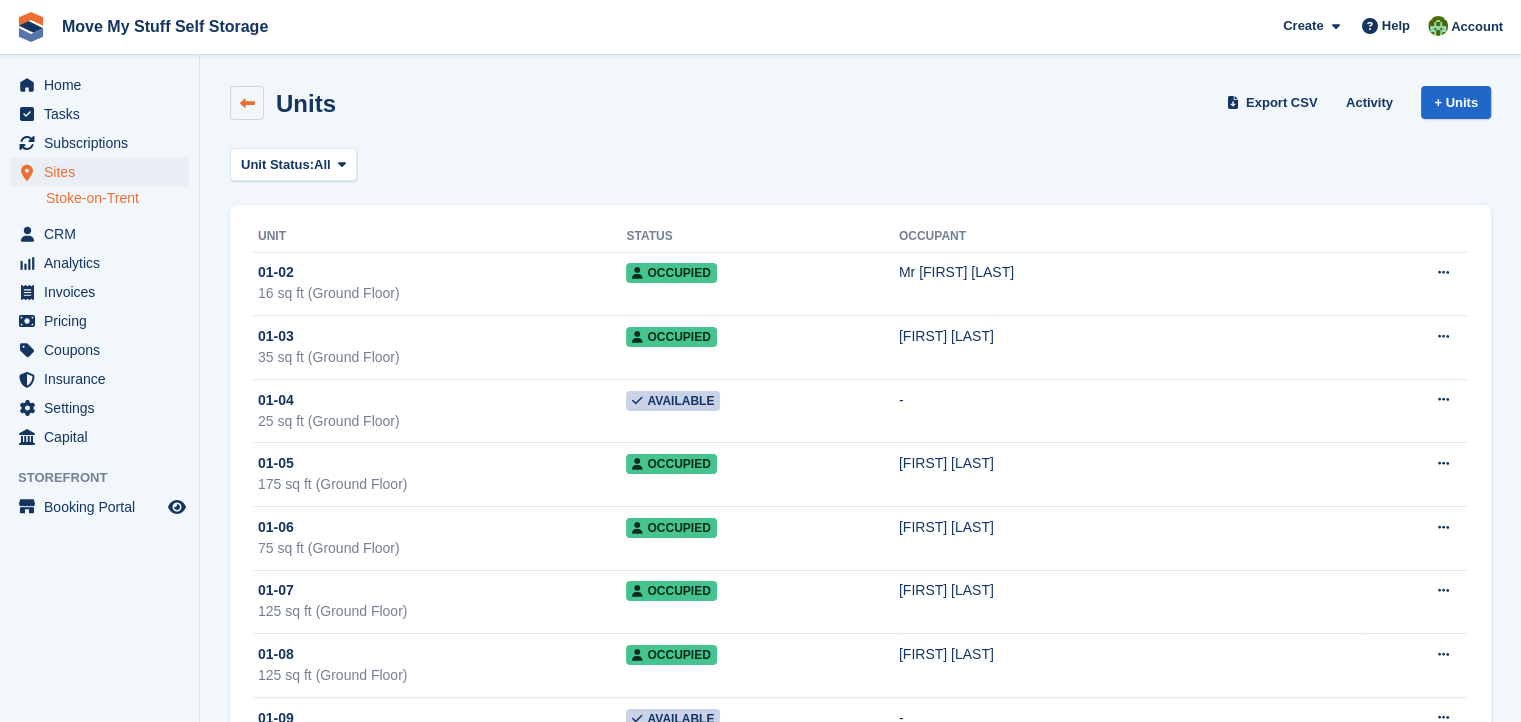 click at bounding box center (247, 103) 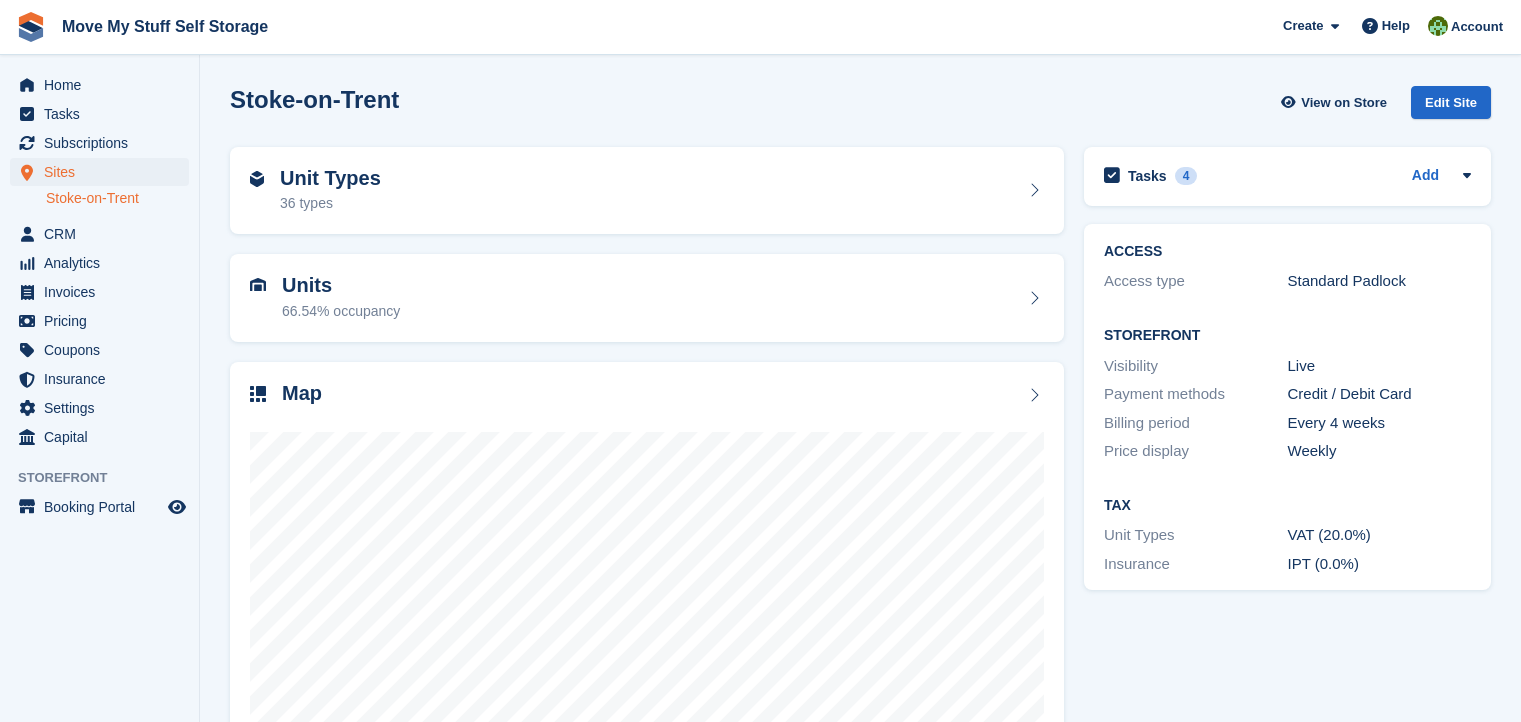 scroll, scrollTop: 0, scrollLeft: 0, axis: both 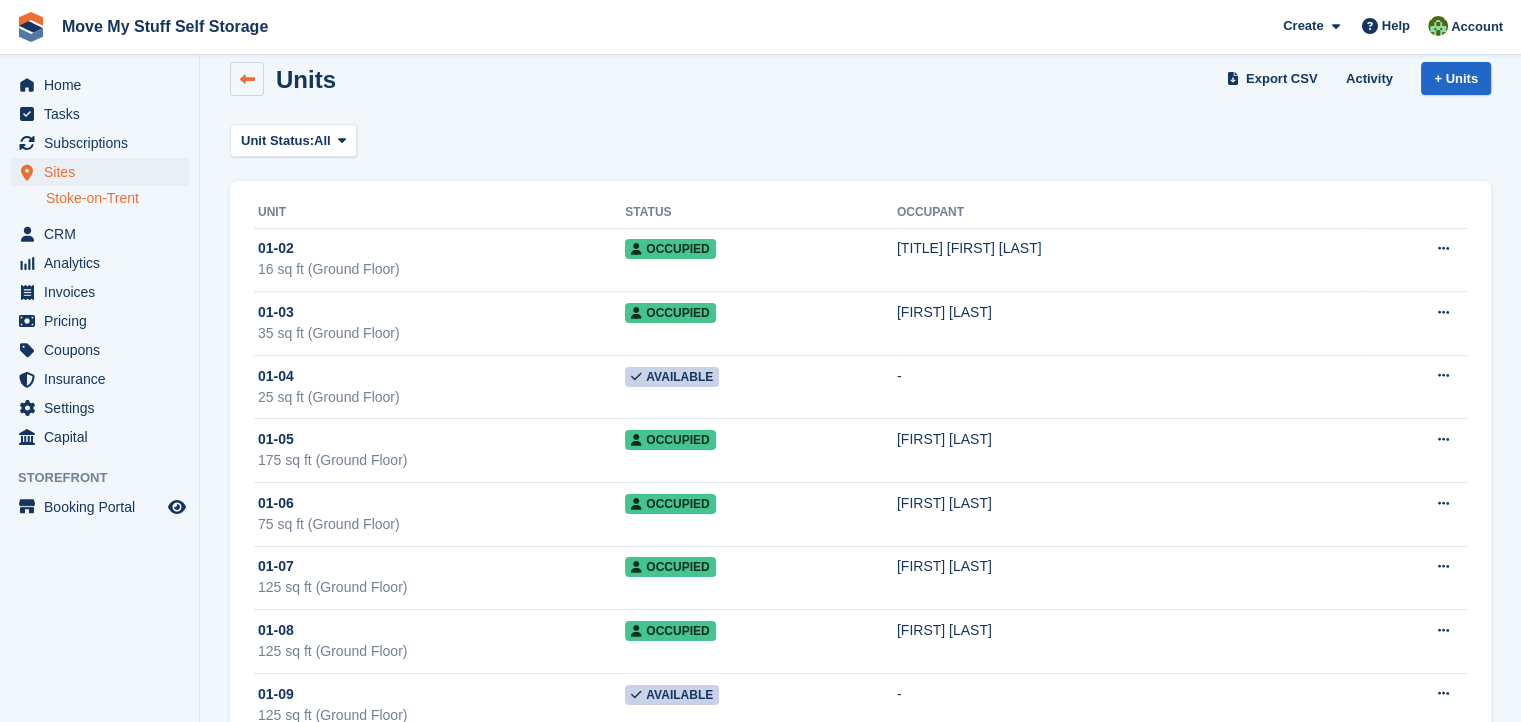 click at bounding box center [247, 79] 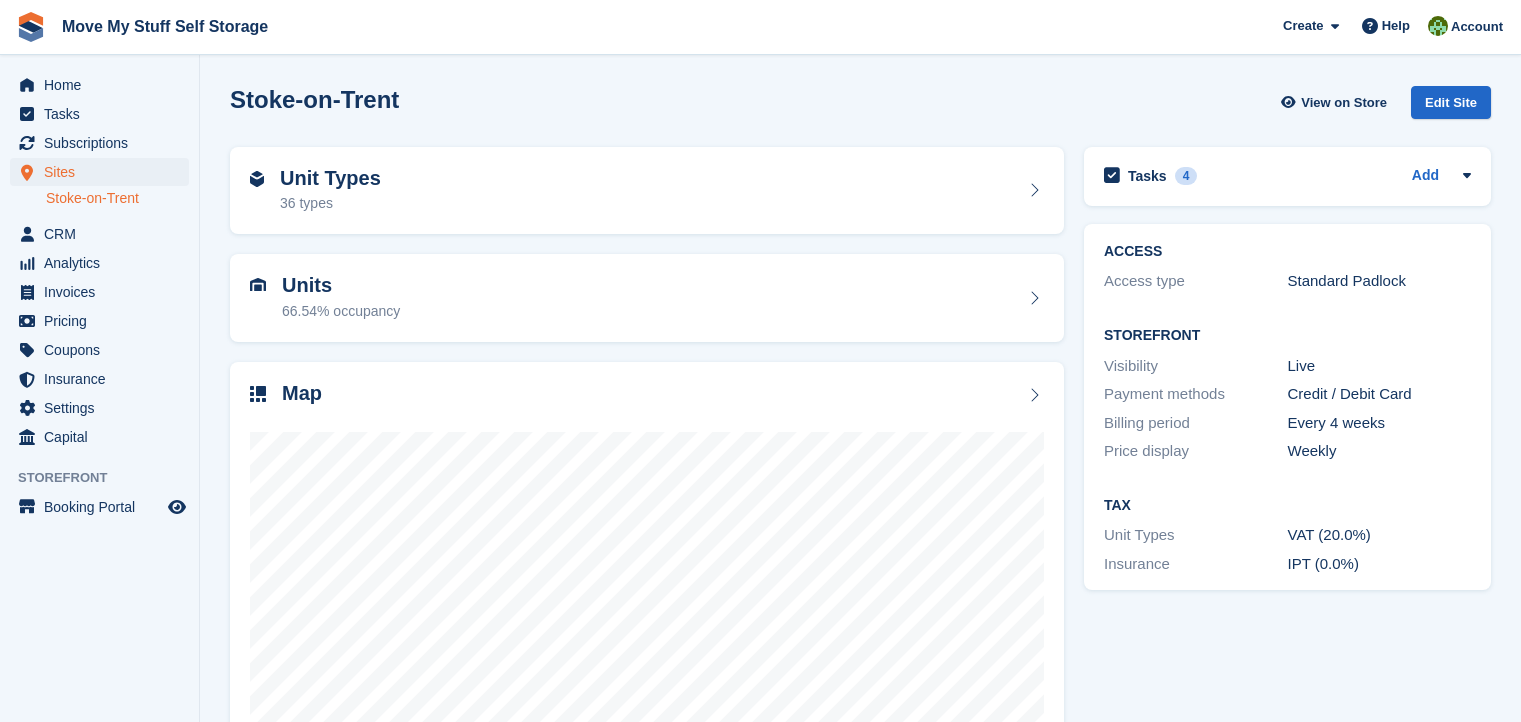 click on "Unit Types" at bounding box center [330, 178] 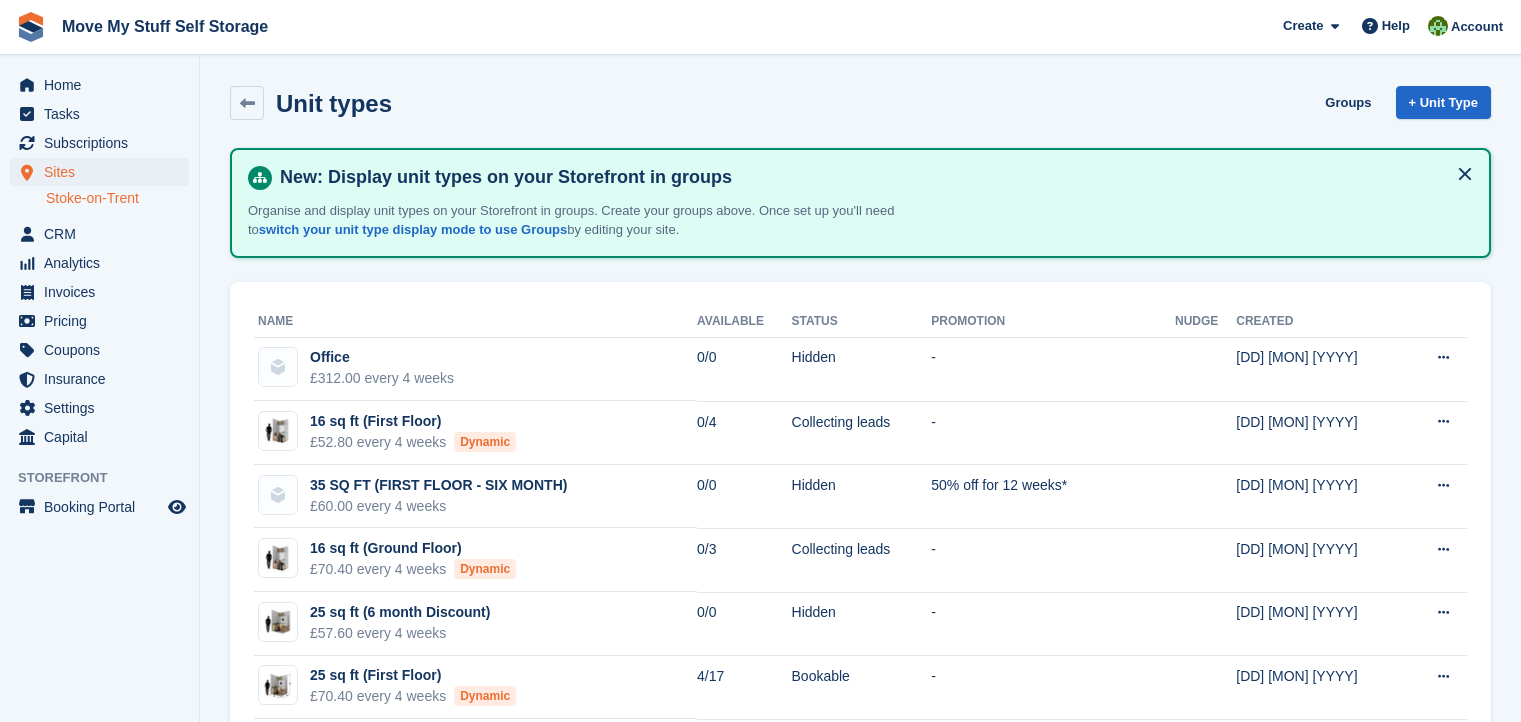 scroll, scrollTop: 0, scrollLeft: 0, axis: both 